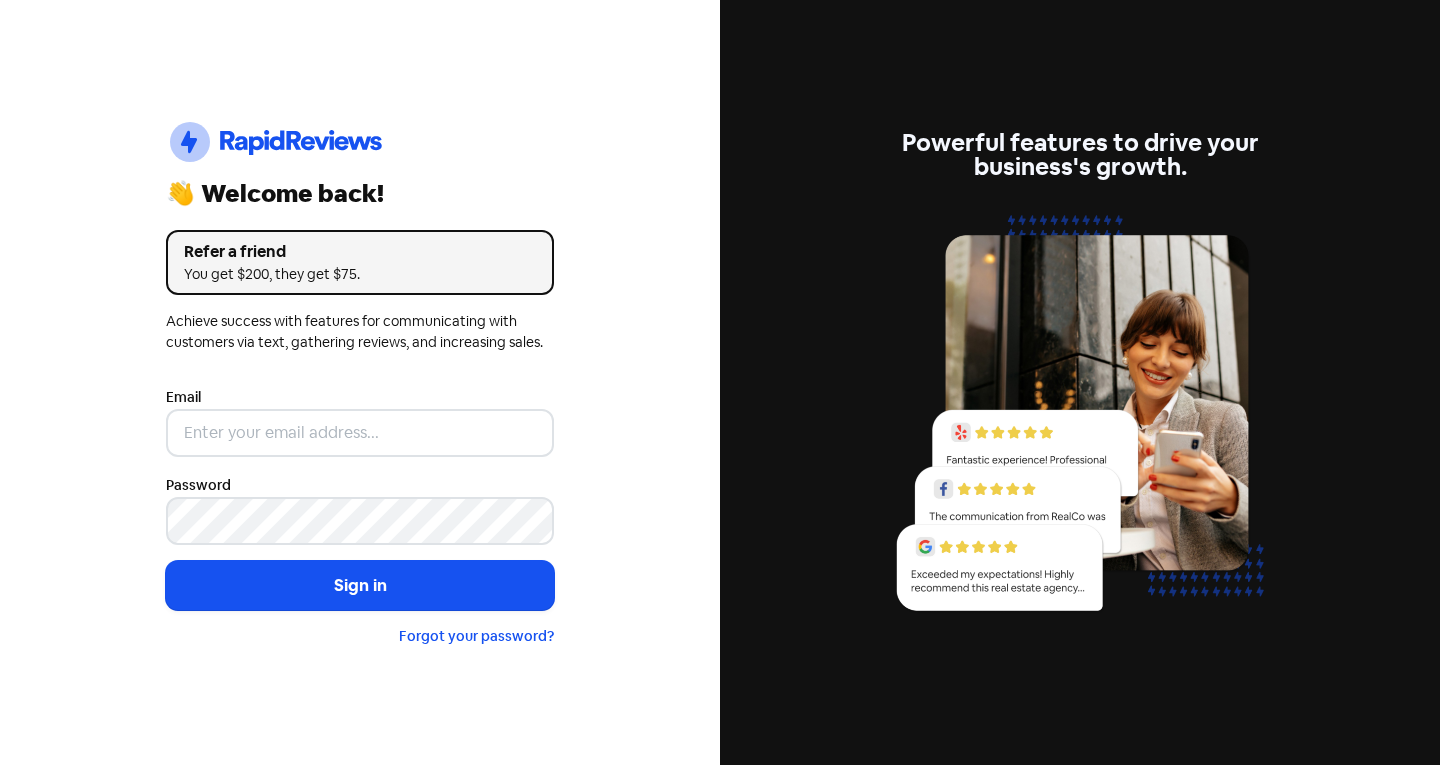 scroll, scrollTop: 0, scrollLeft: 0, axis: both 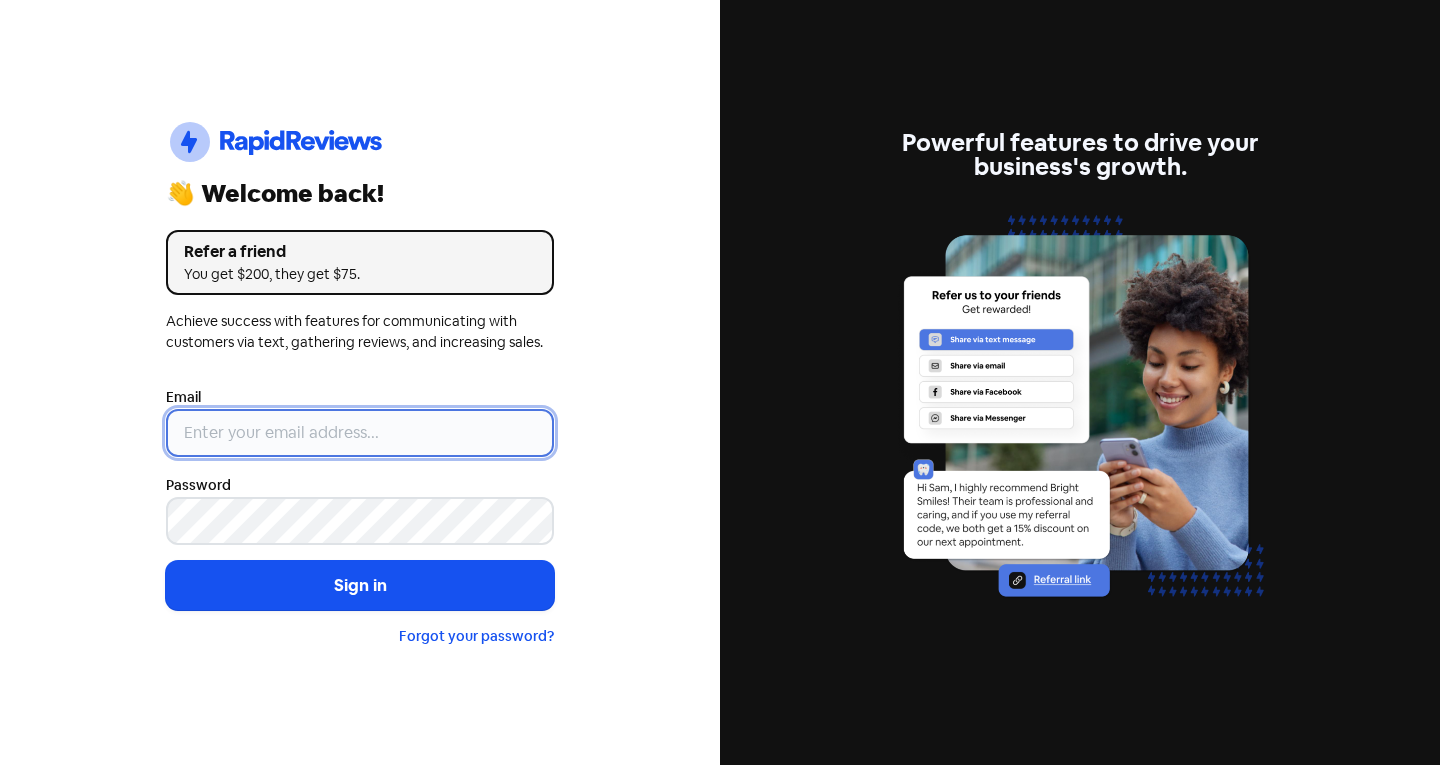 click on "Sign in" at bounding box center (360, 586) 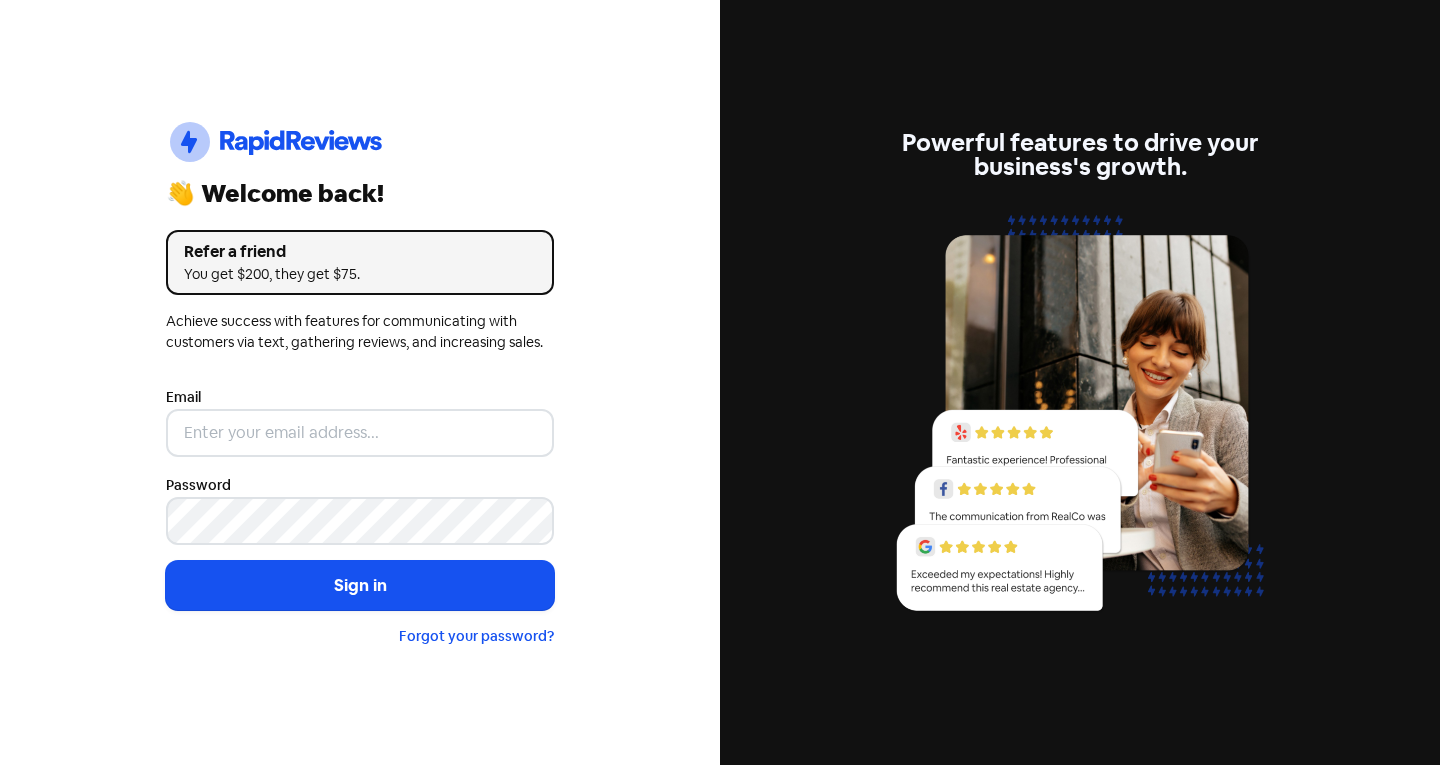 scroll, scrollTop: 0, scrollLeft: 0, axis: both 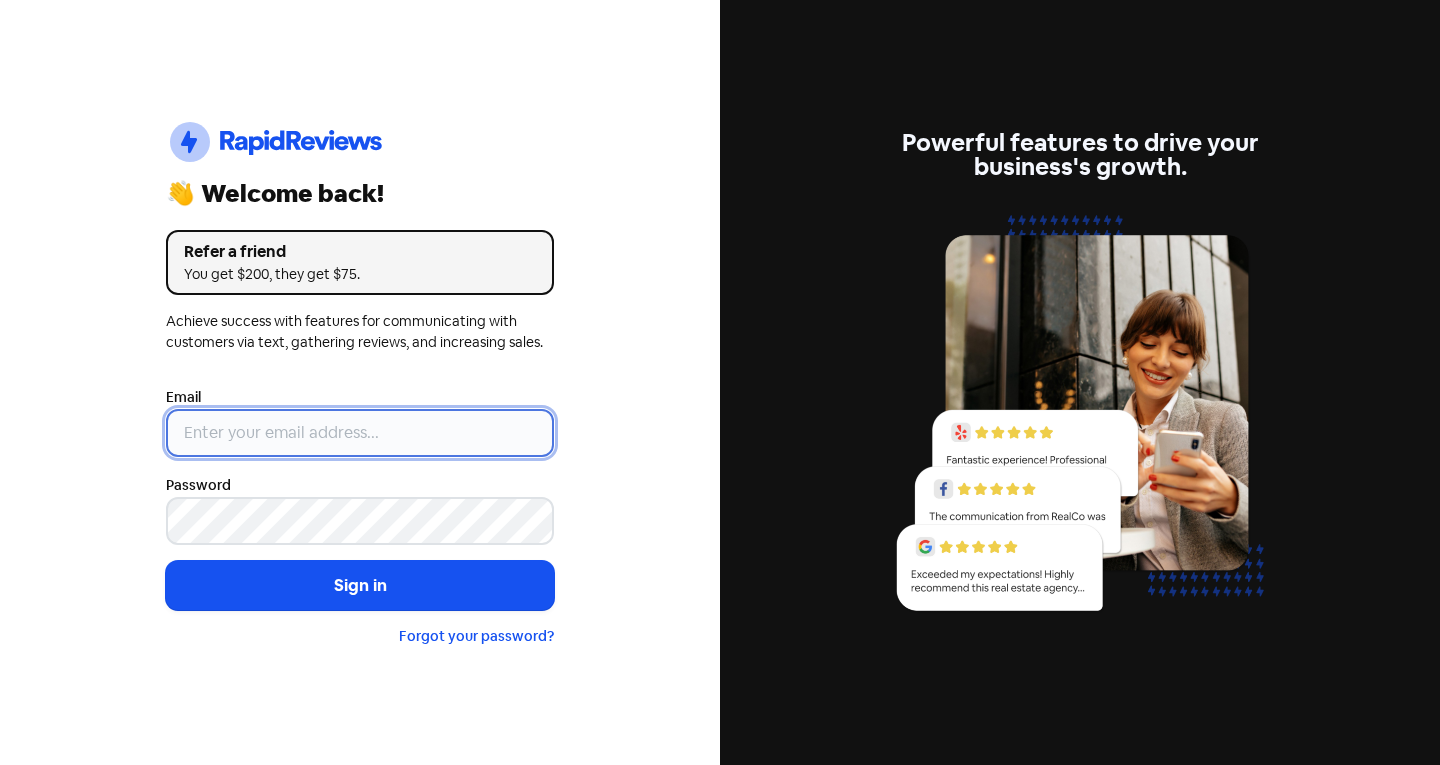 click at bounding box center (360, 433) 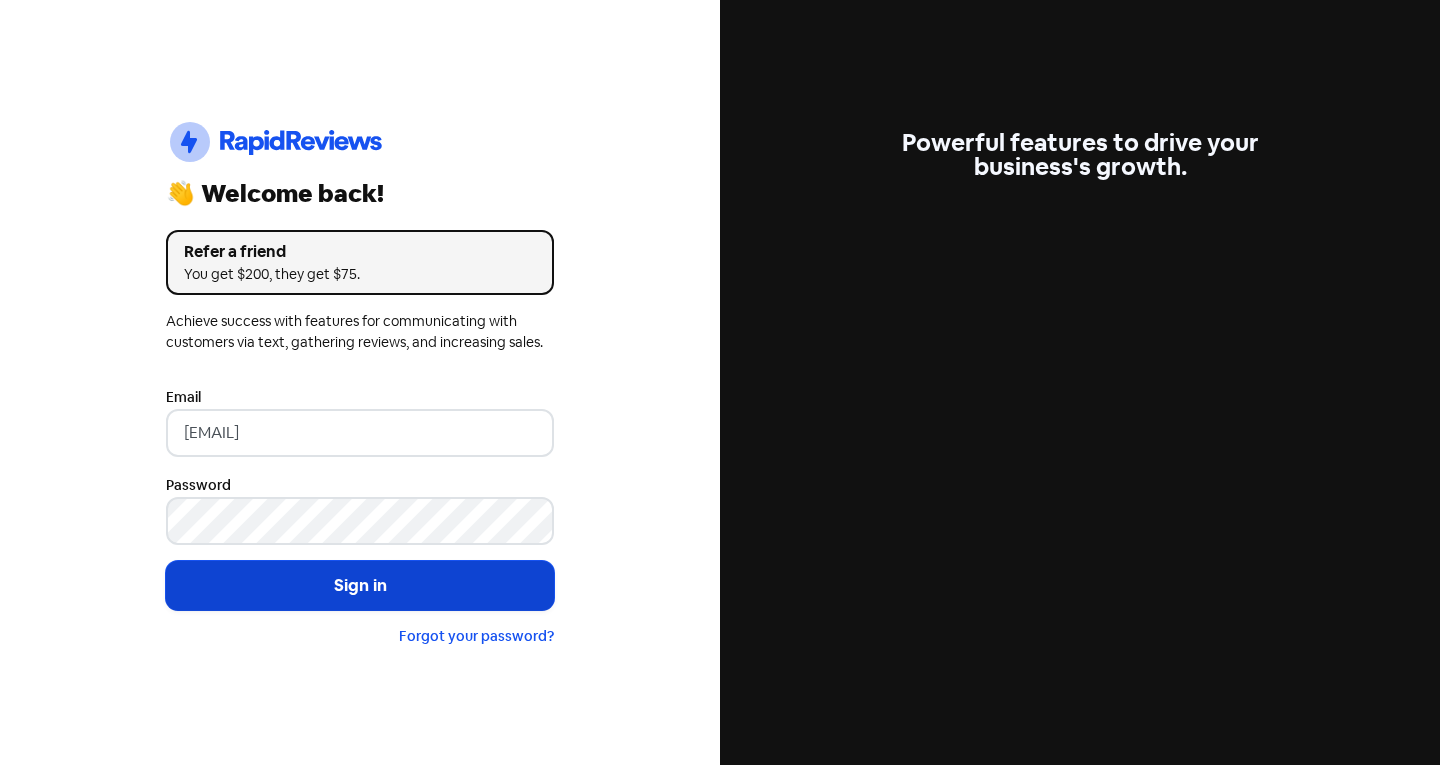 click on "Sign in" at bounding box center [360, 586] 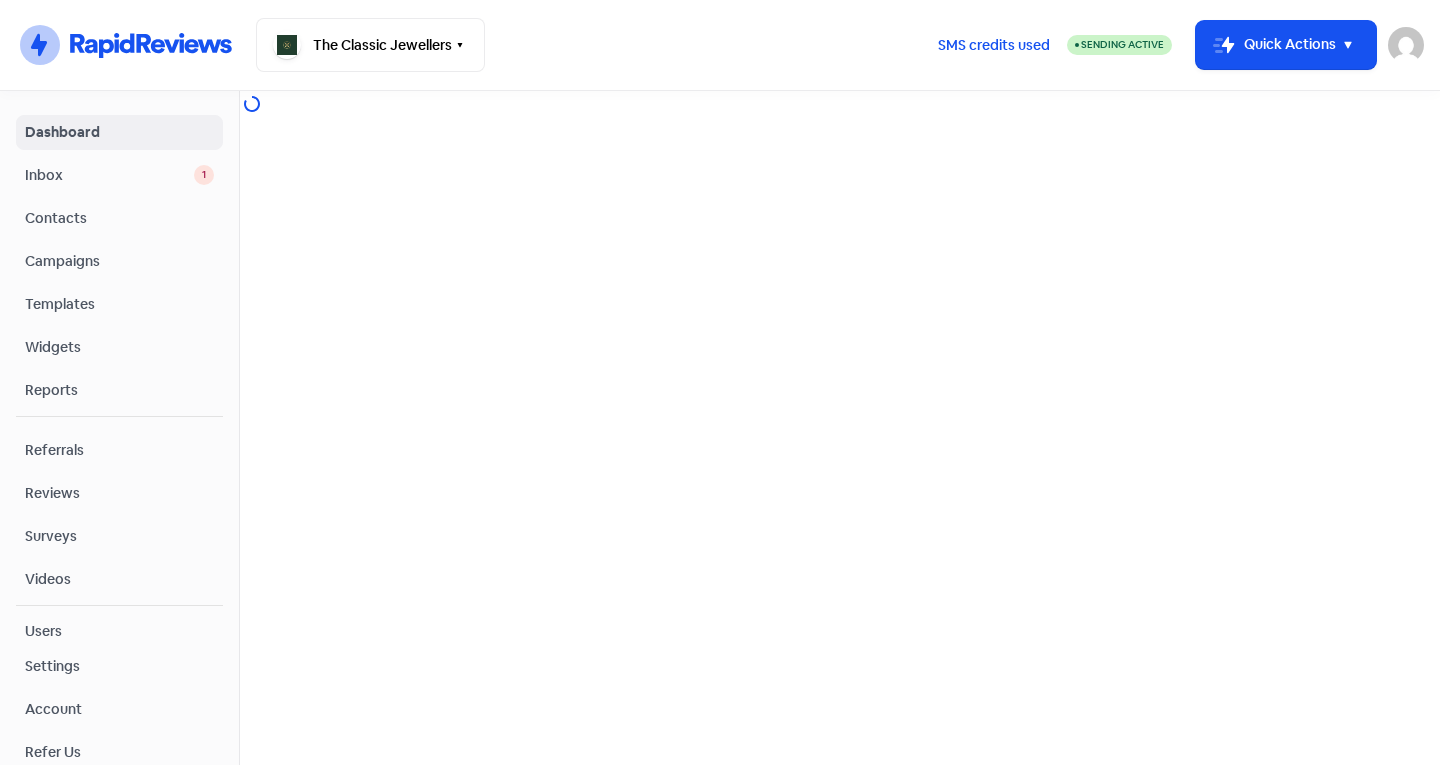 scroll, scrollTop: 0, scrollLeft: 0, axis: both 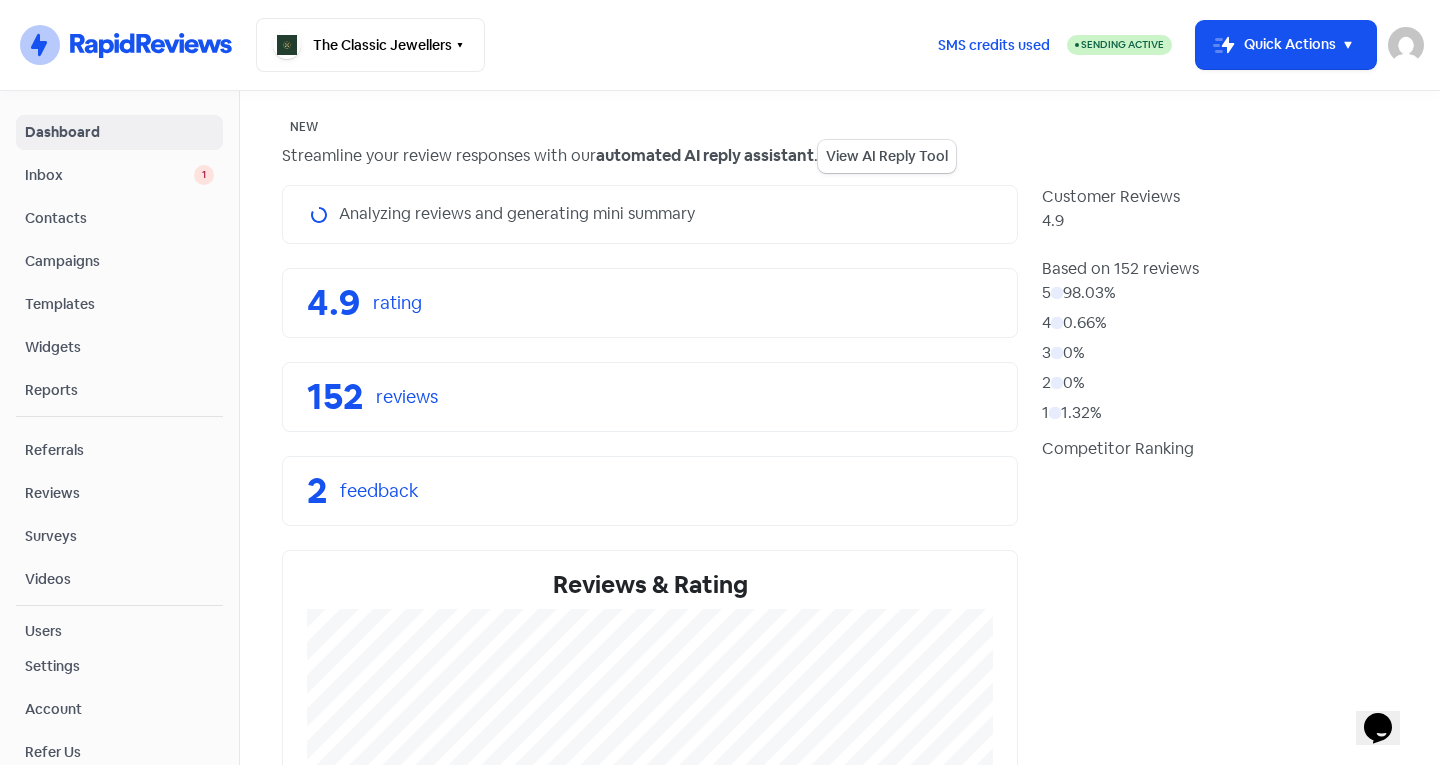 click on "Inbox" at bounding box center [109, 175] 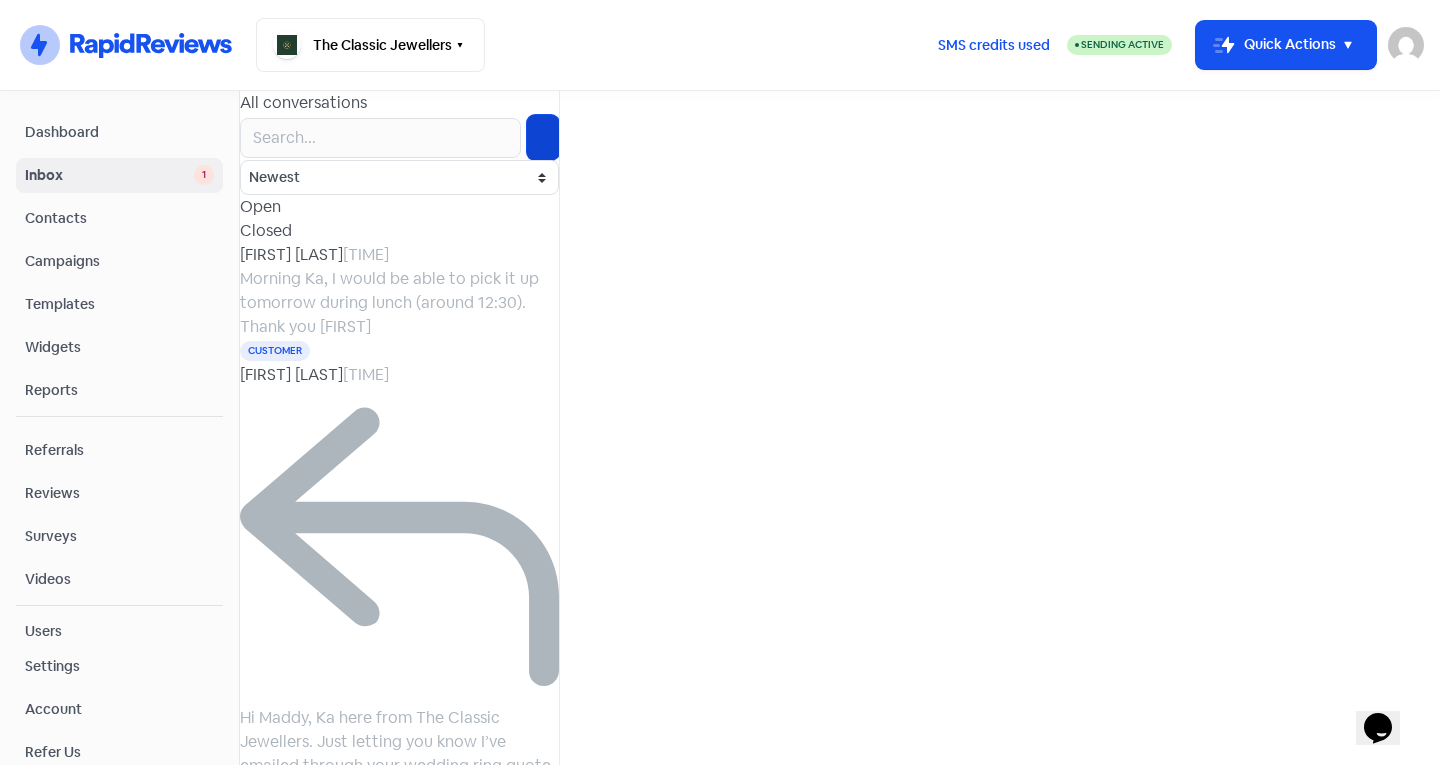 click at bounding box center (543, 137) 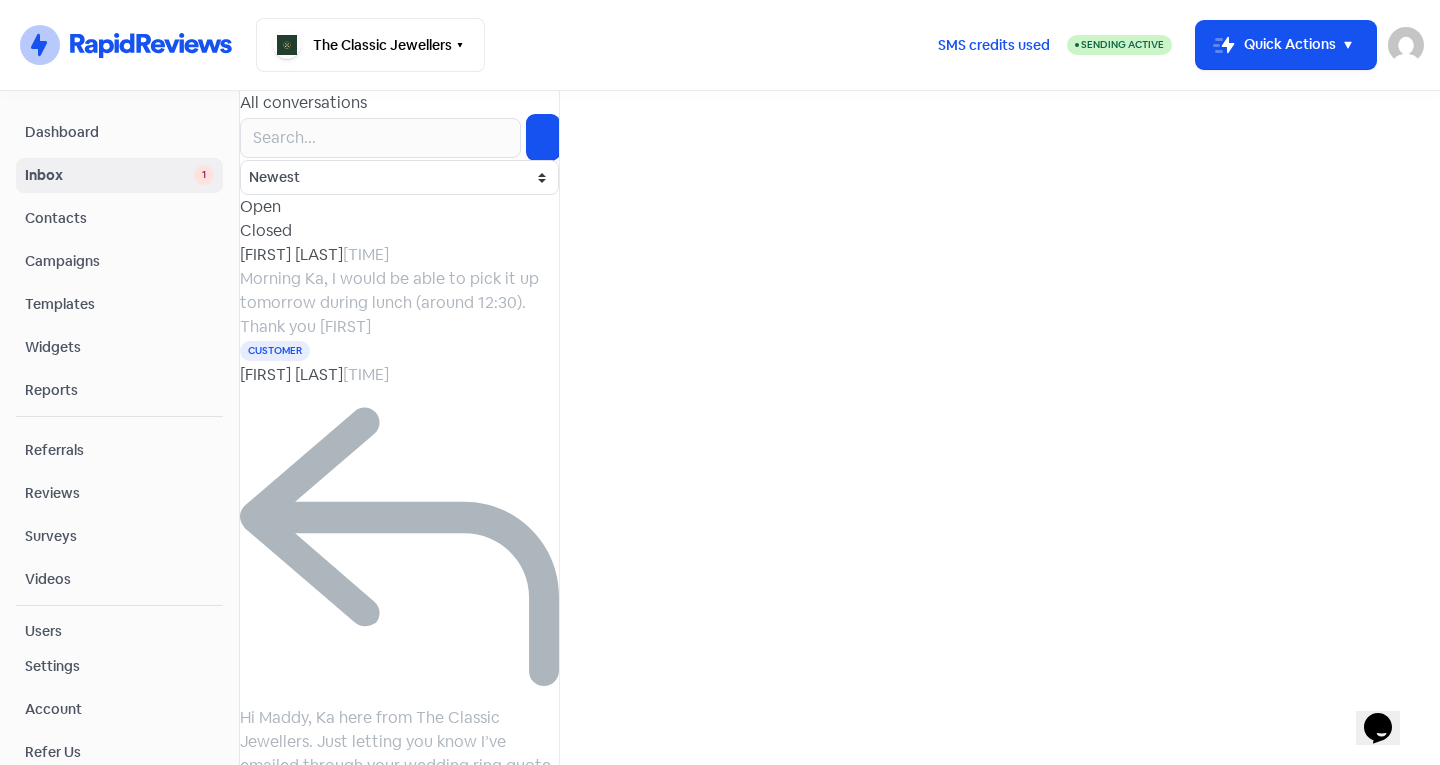 click on "Contacts" at bounding box center (119, 218) 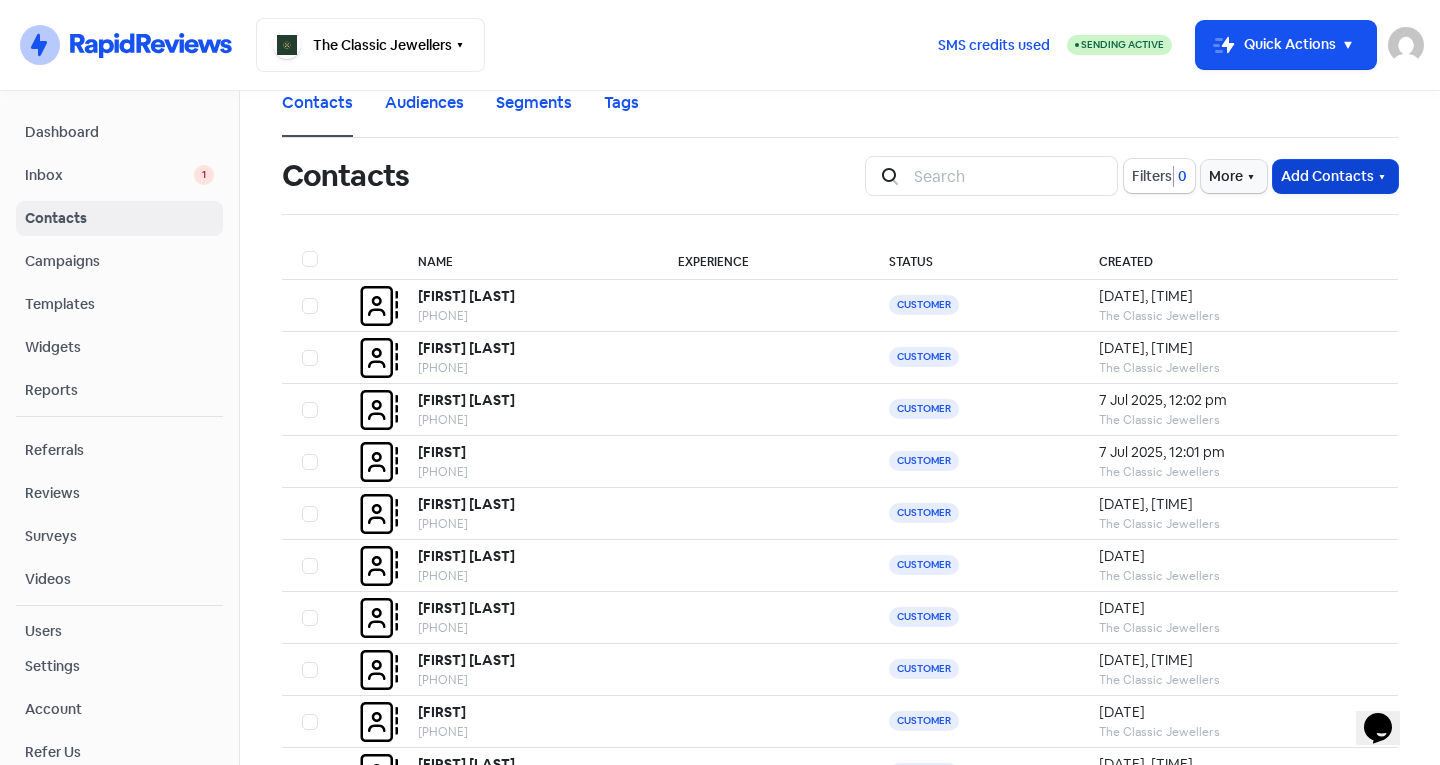 click on "Add Contacts" at bounding box center [1335, 176] 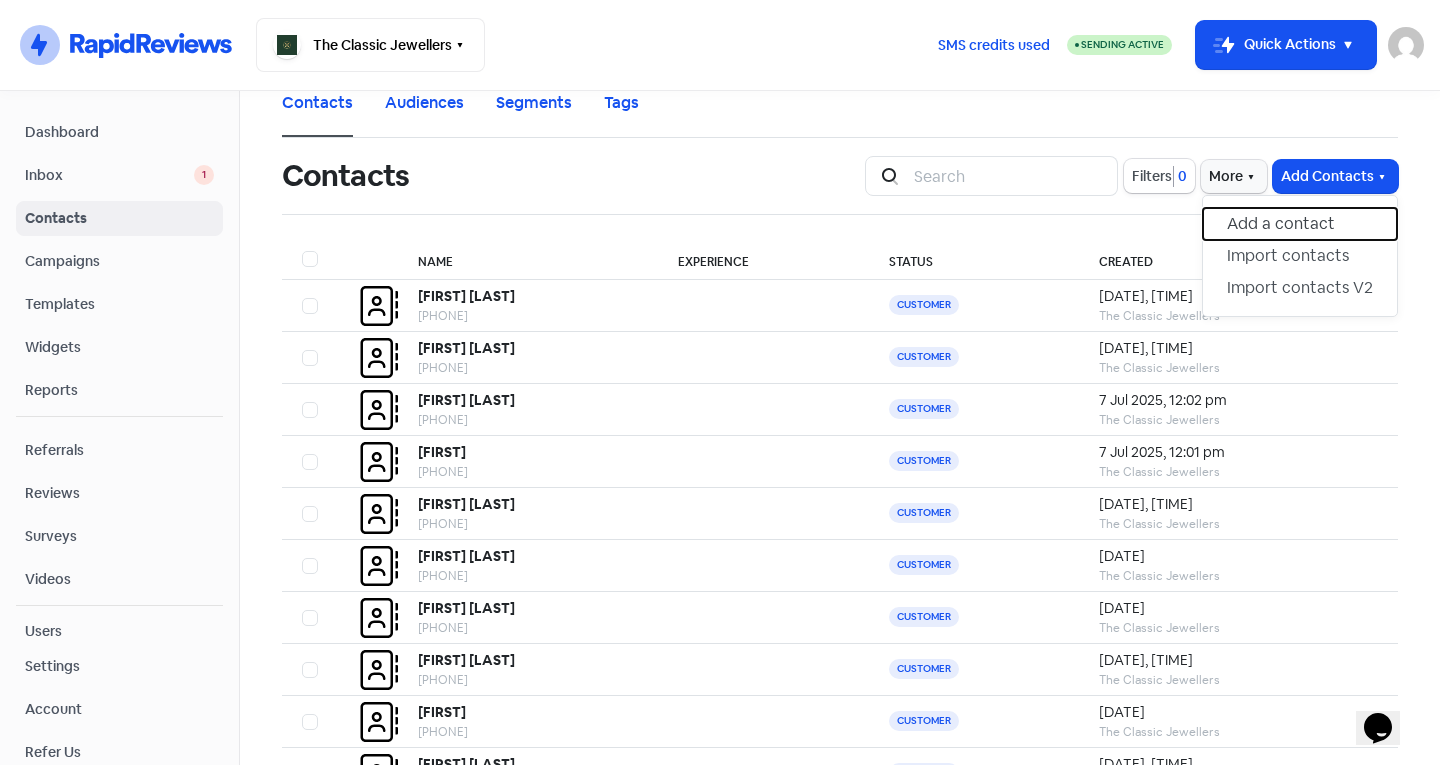 click on "Add a contact" at bounding box center (1300, 224) 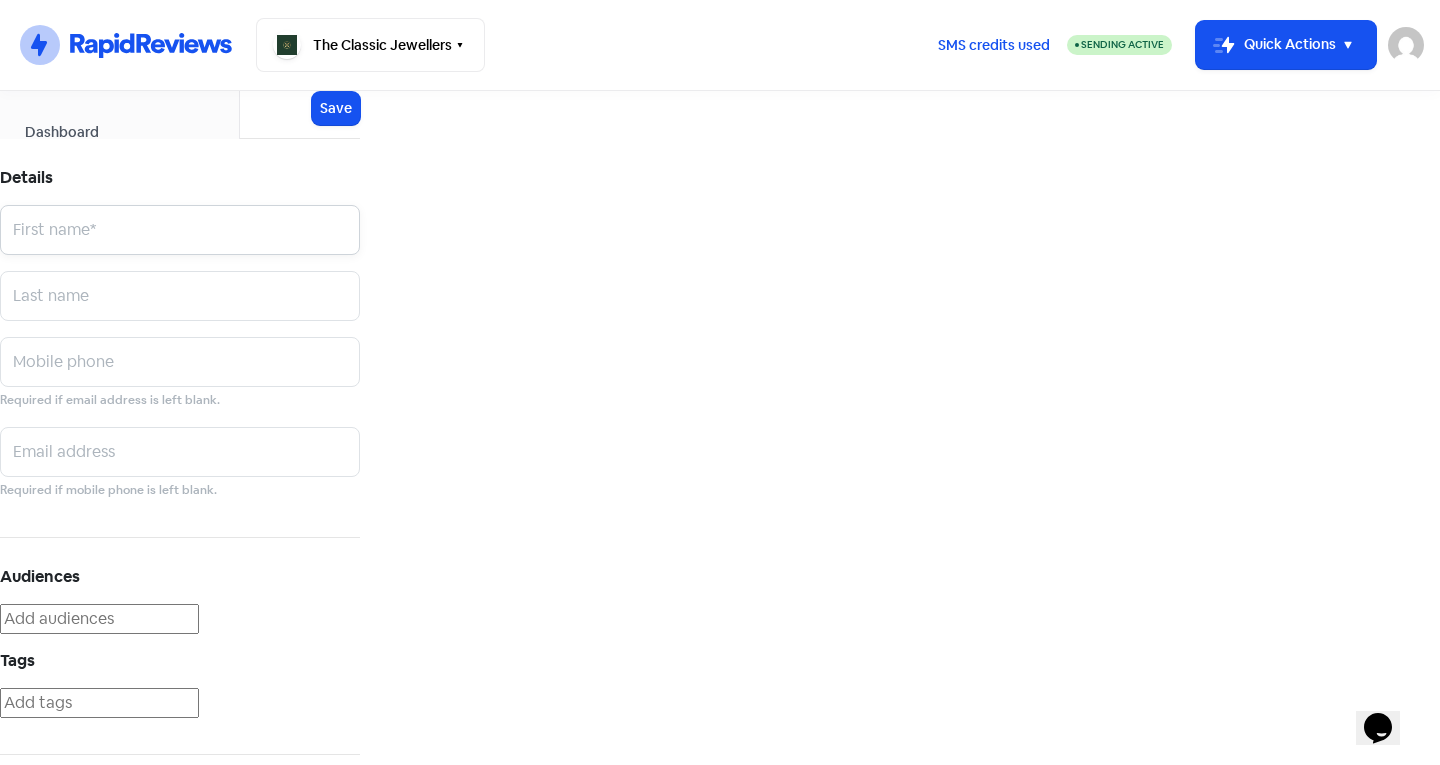 click at bounding box center [180, 230] 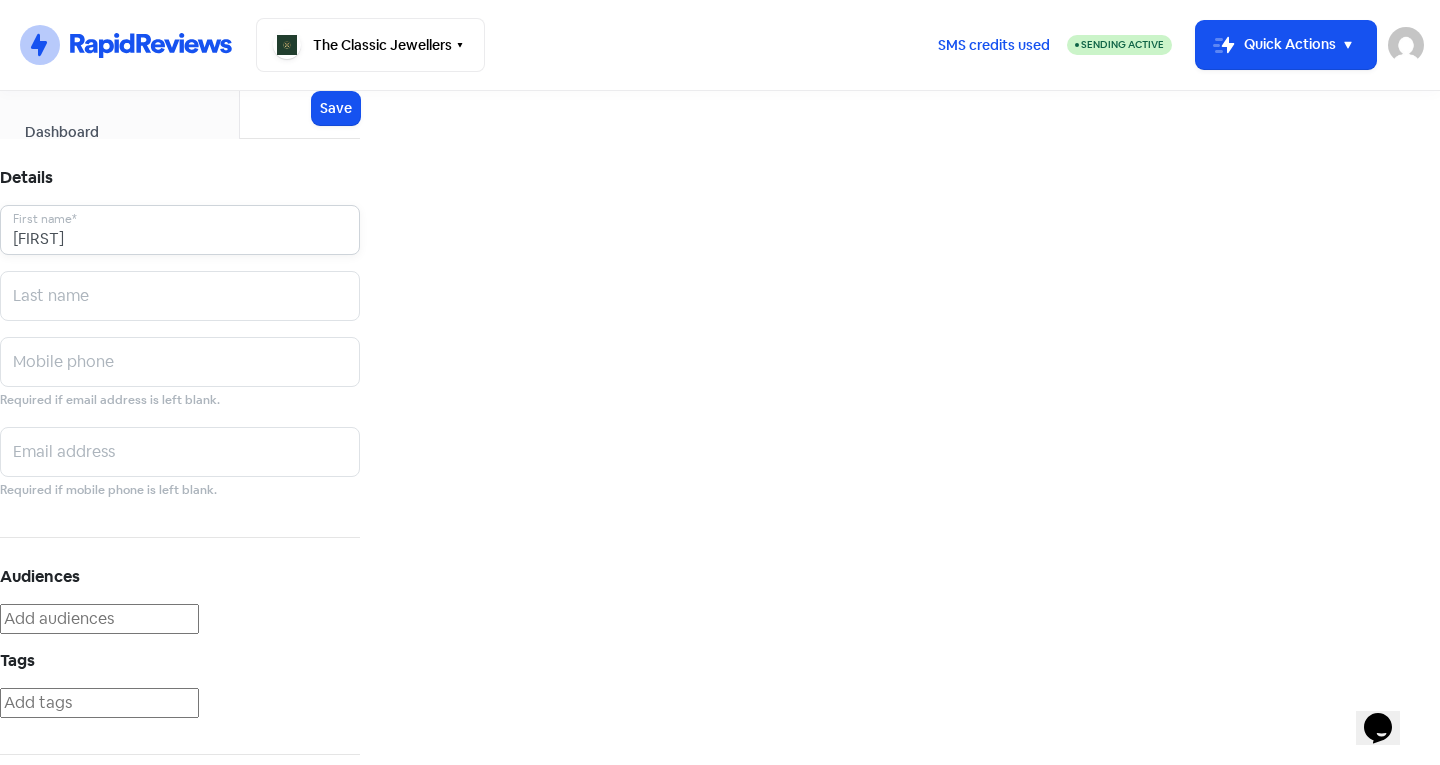 type on "[FIRST]" 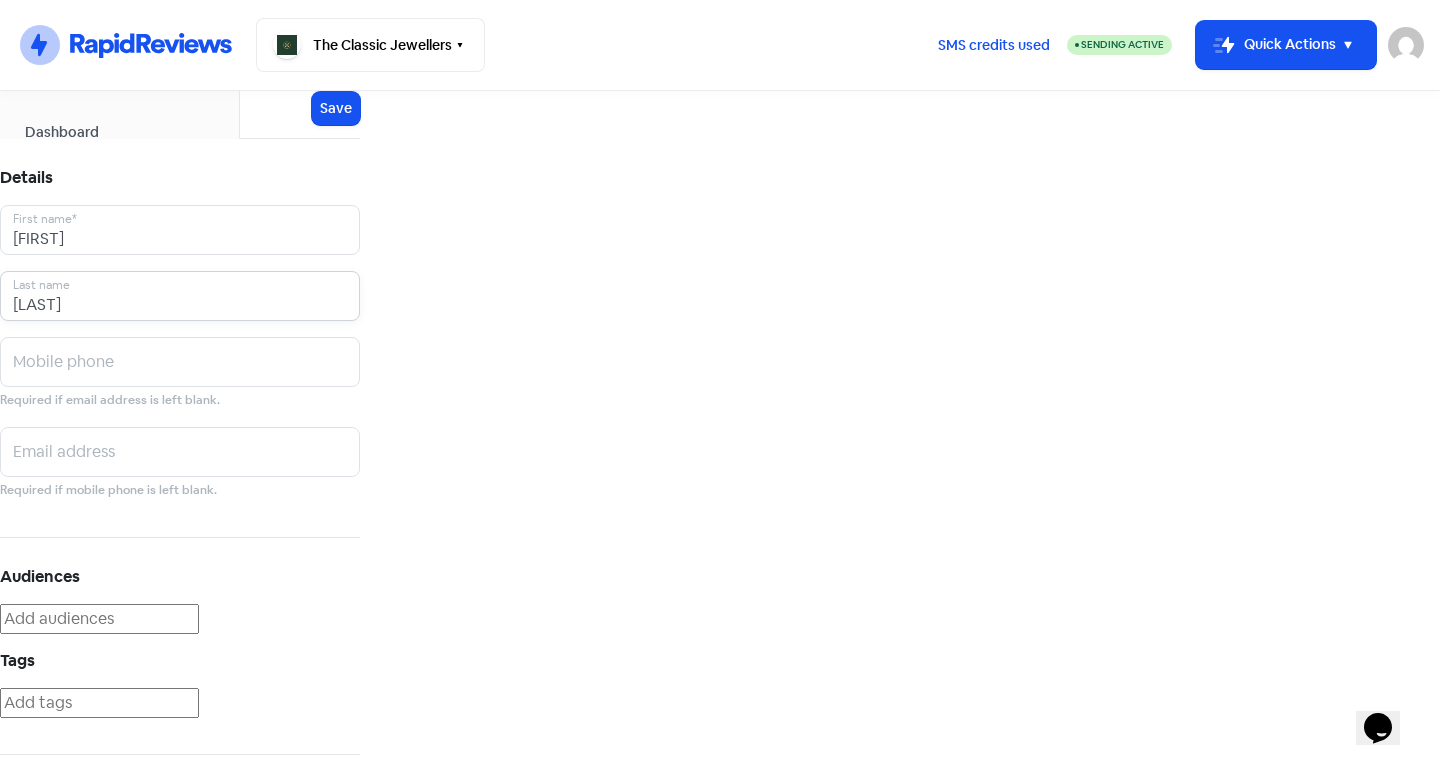 type on "[LAST]" 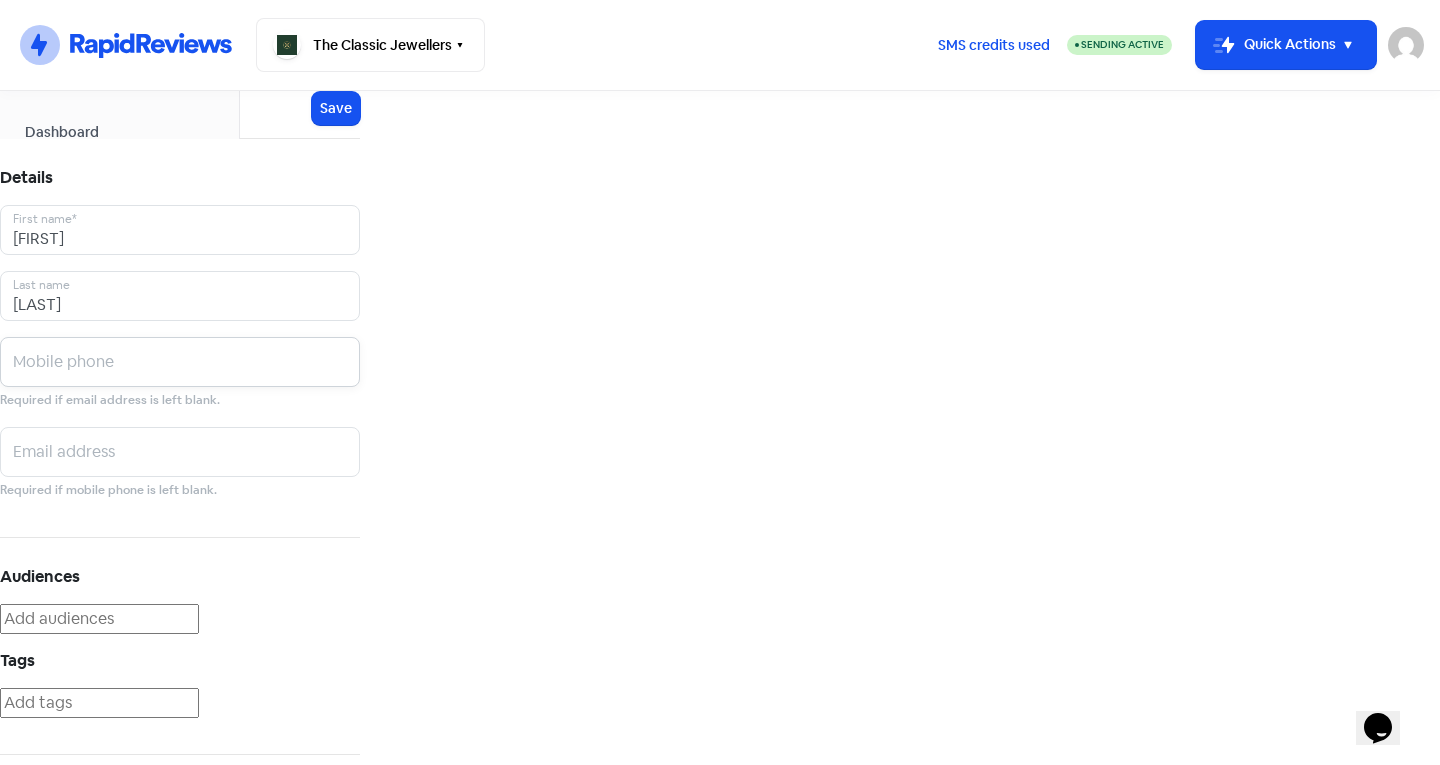click at bounding box center (180, 230) 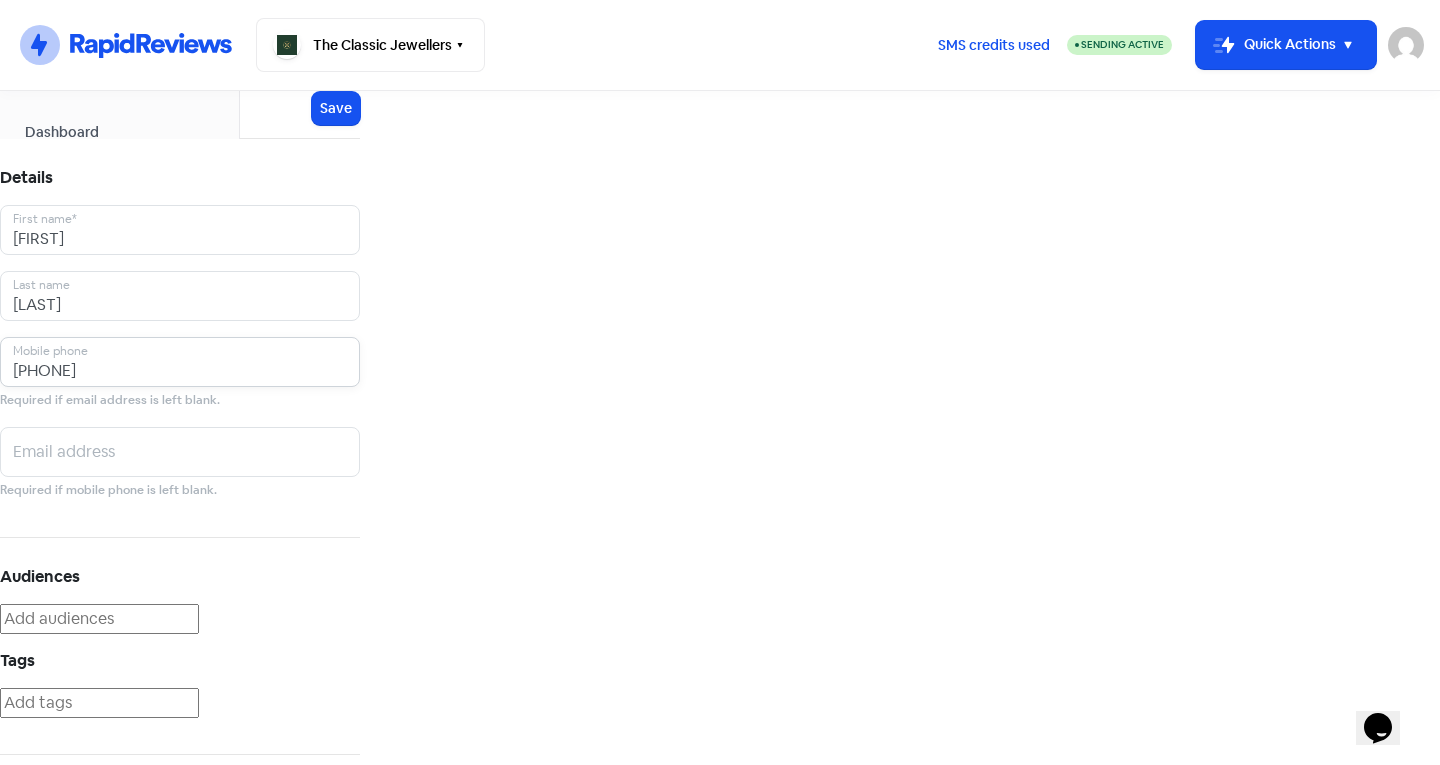 type on "[PHONE]" 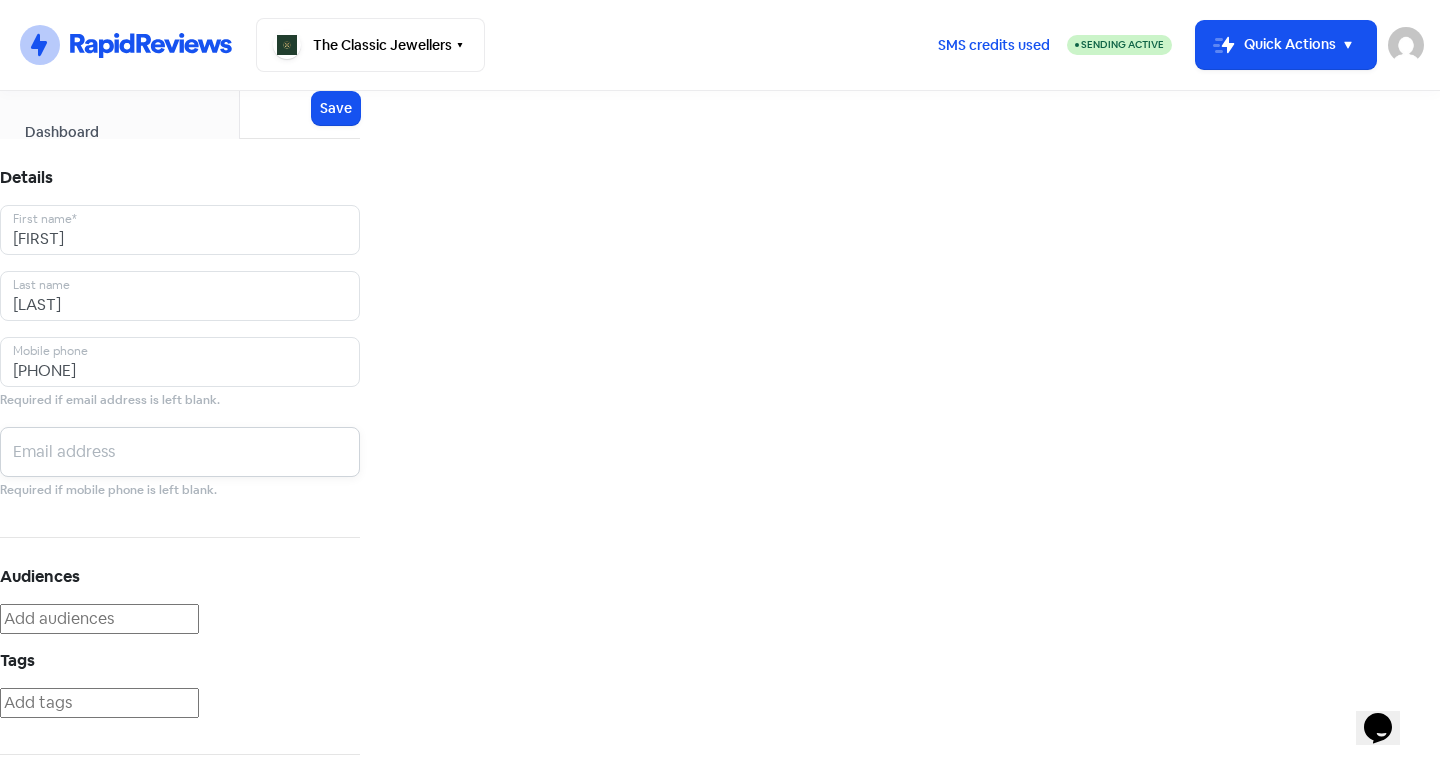 click at bounding box center (180, 230) 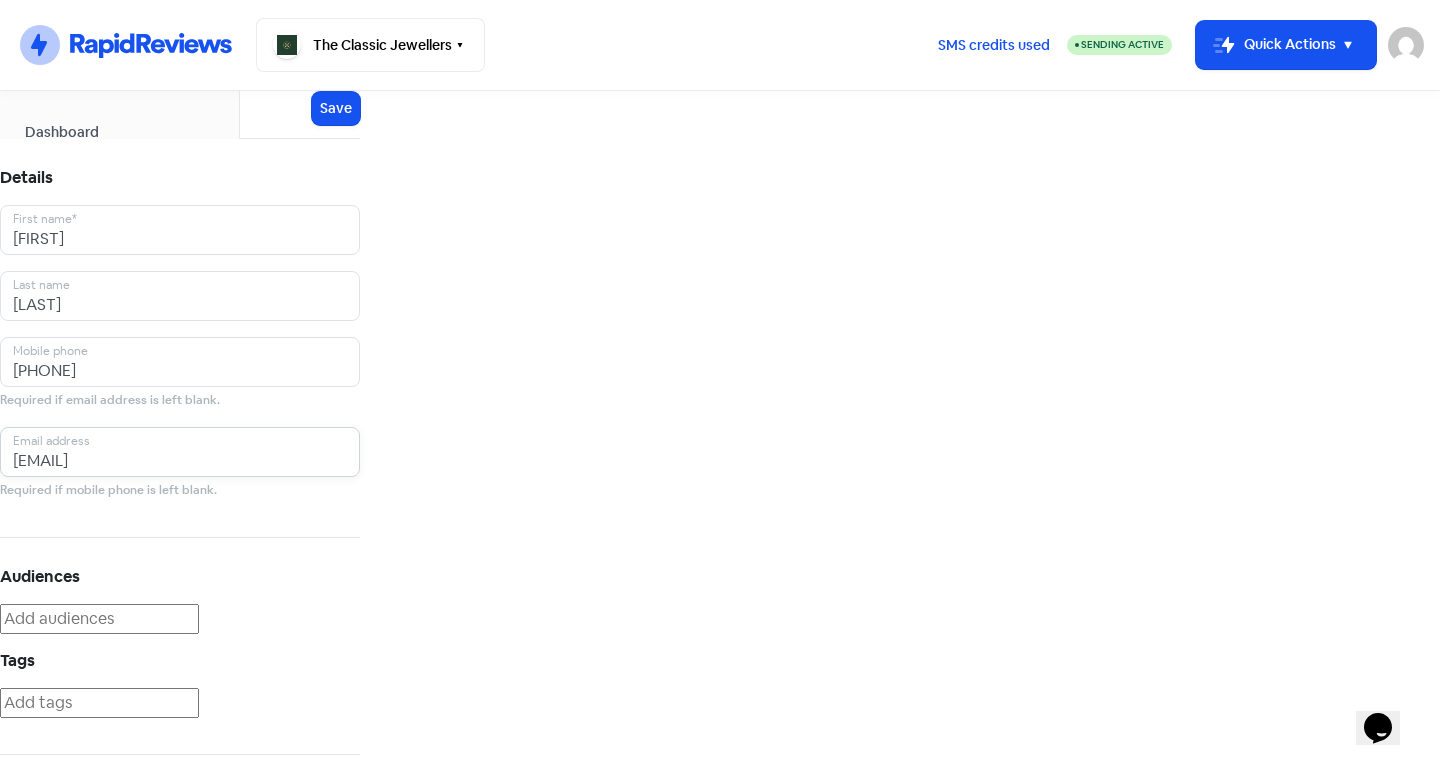 scroll, scrollTop: 110, scrollLeft: 0, axis: vertical 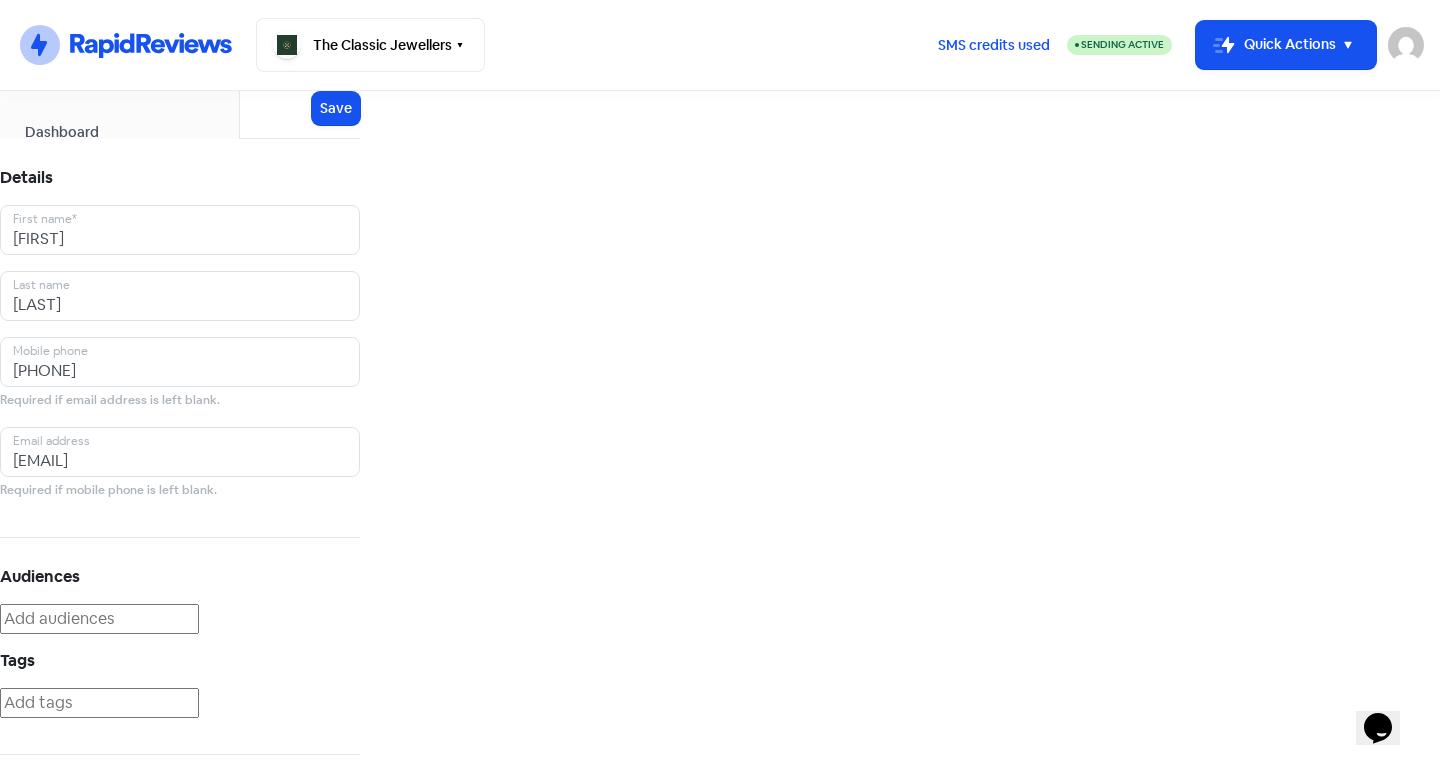 click at bounding box center (99, 703) 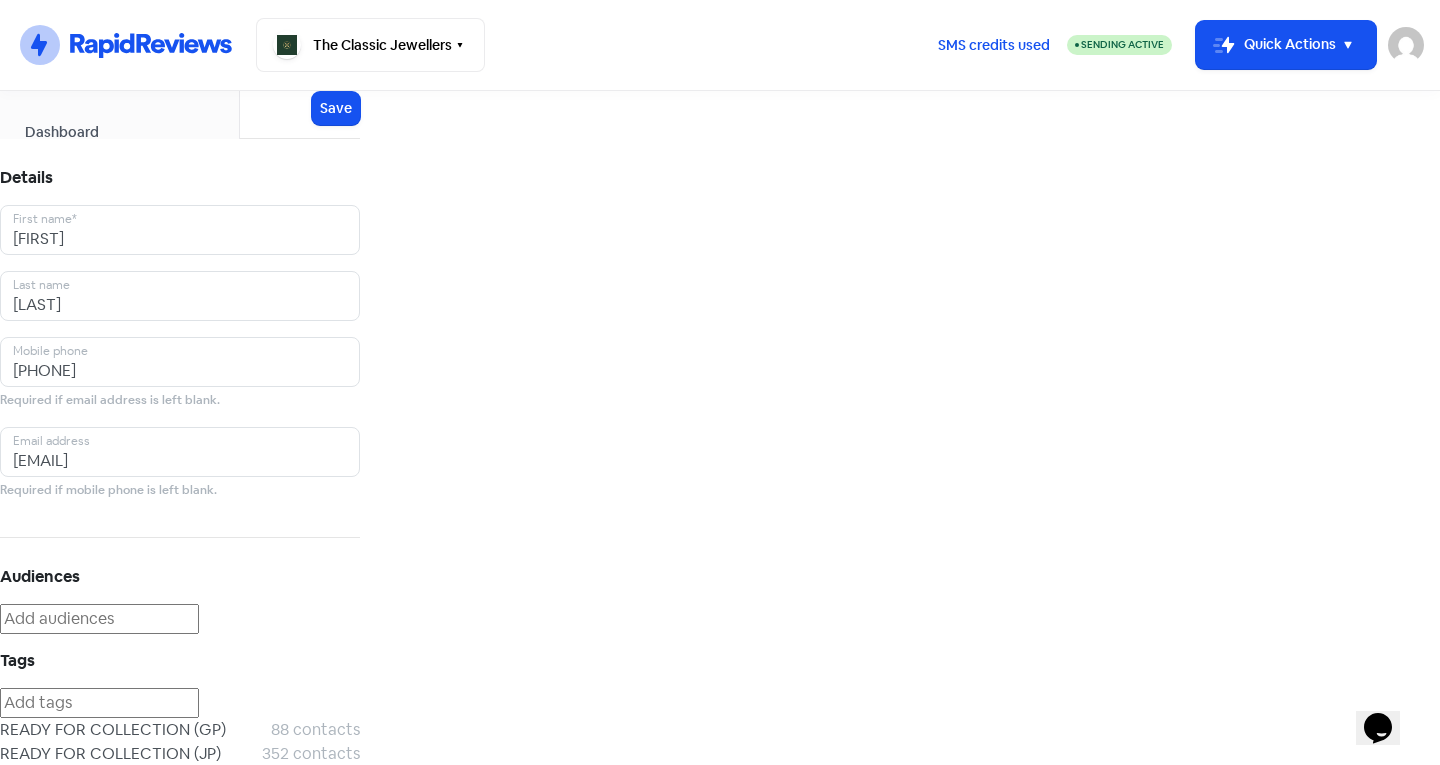 click at bounding box center [180, 703] 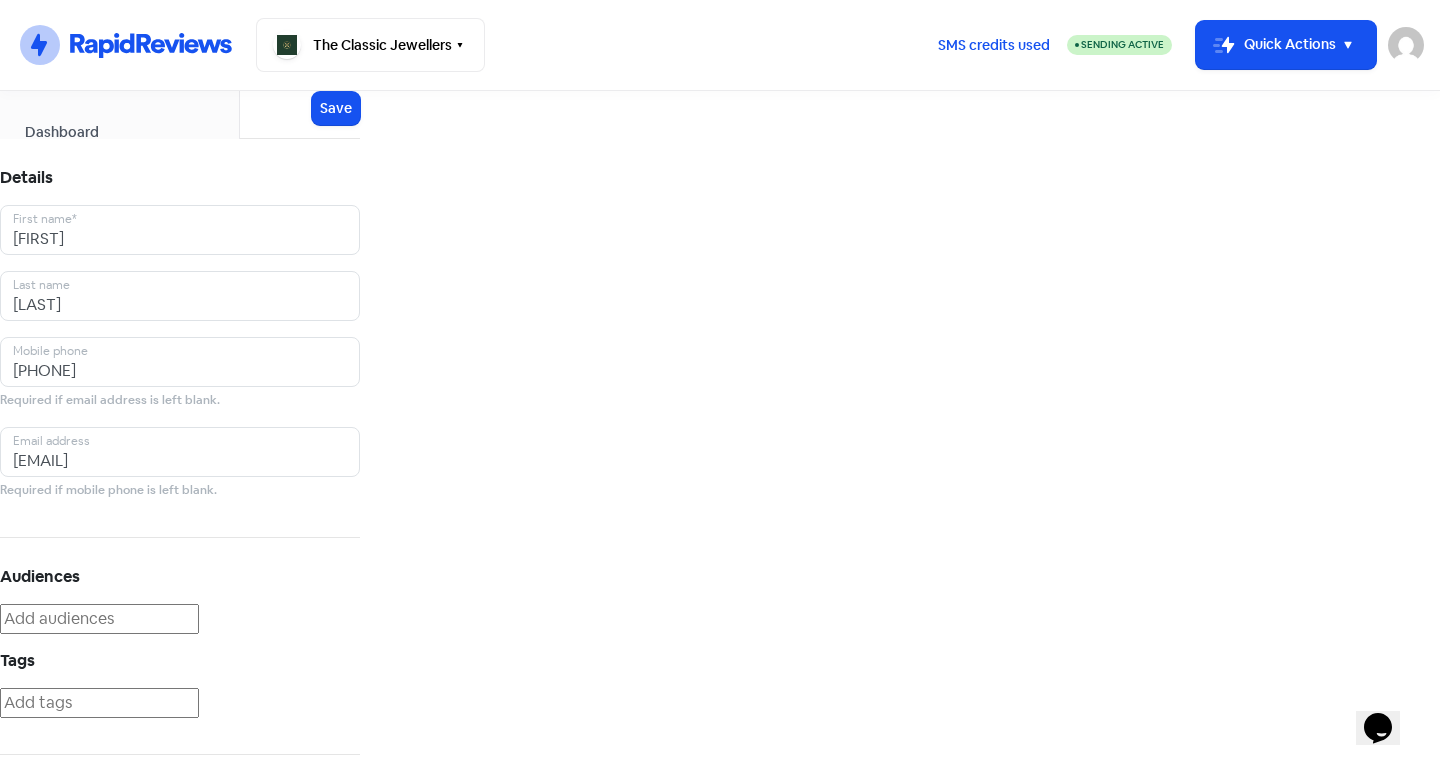 click on "Tags" at bounding box center [180, 661] 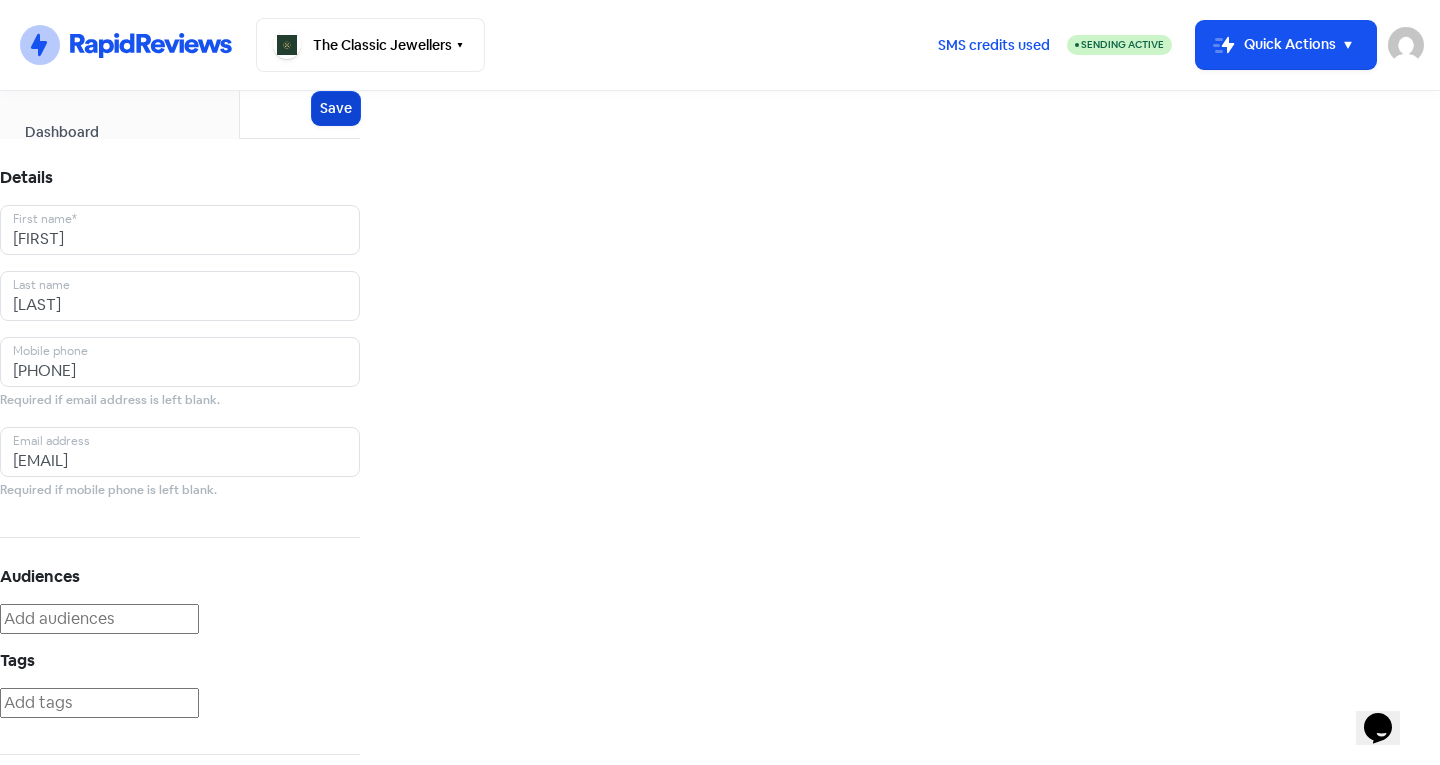 click on "Save" at bounding box center (336, 108) 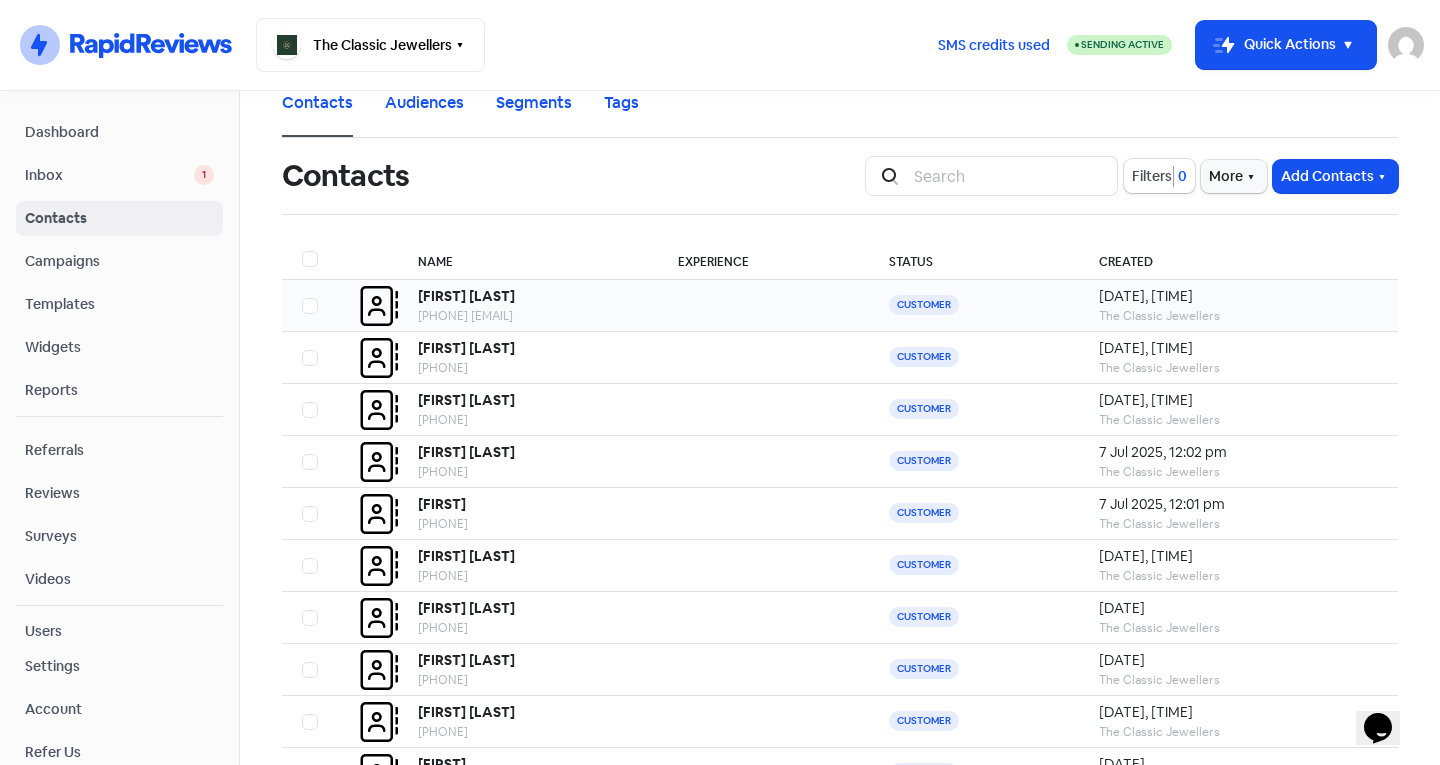 click on "[PHONE] [EMAIL]" at bounding box center (528, 316) 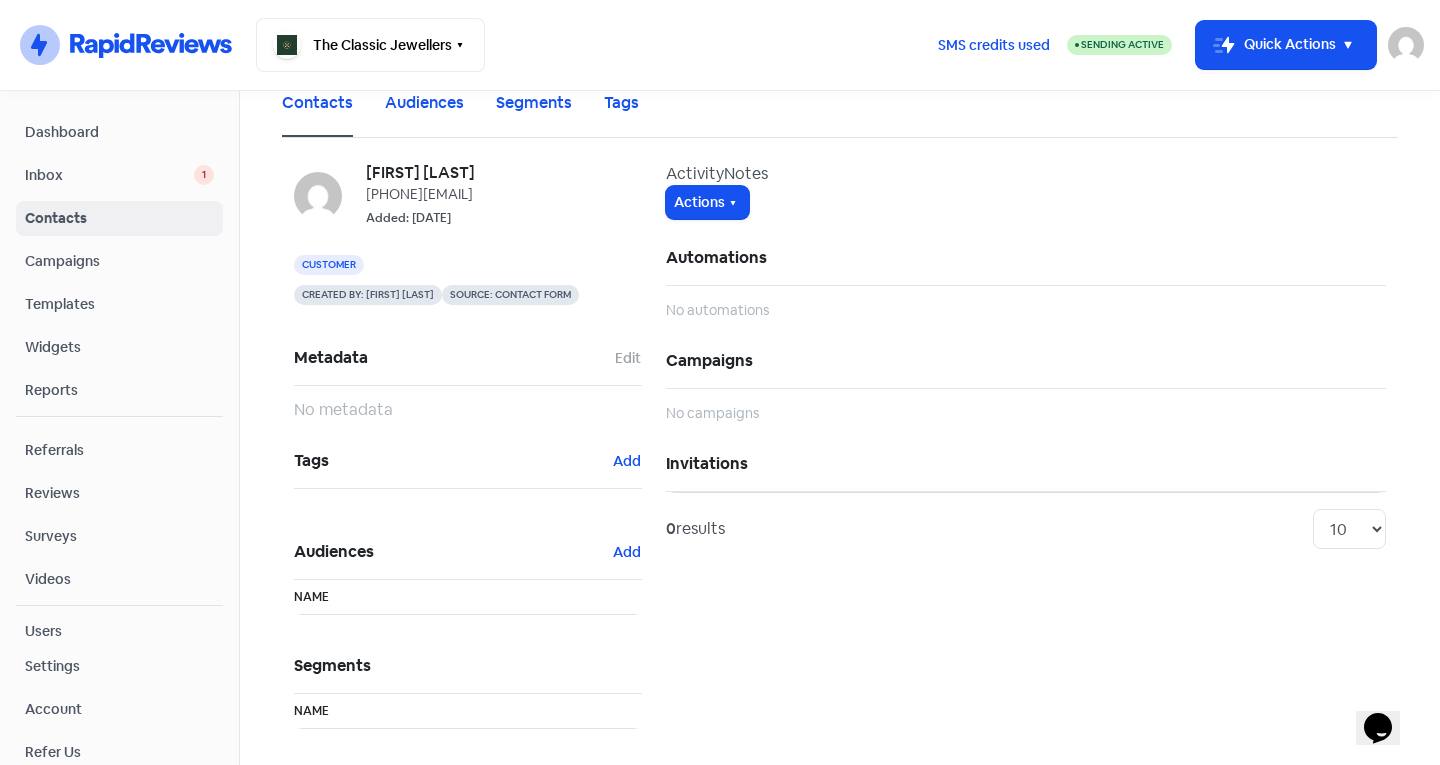 click on "Inbox   1" at bounding box center [119, 175] 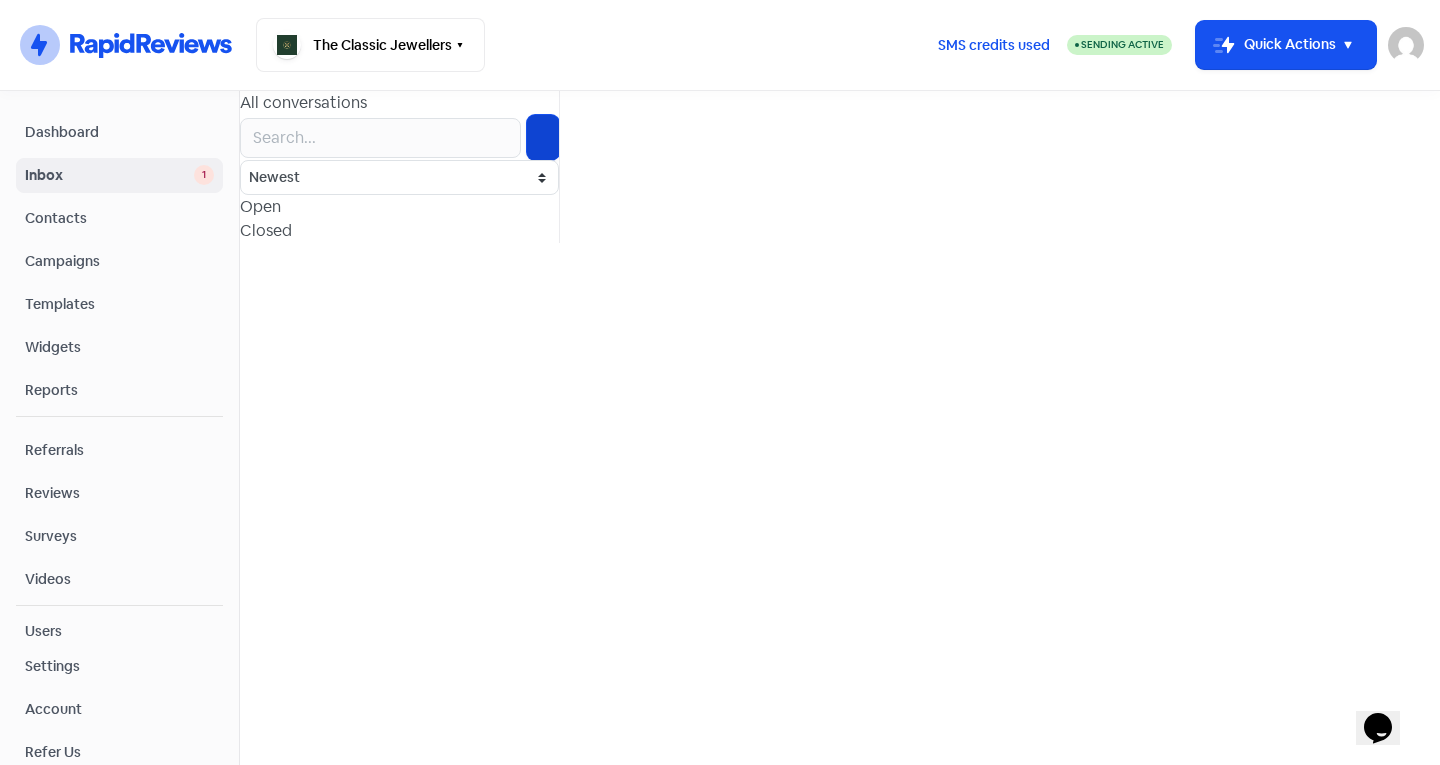 click at bounding box center (543, 138) 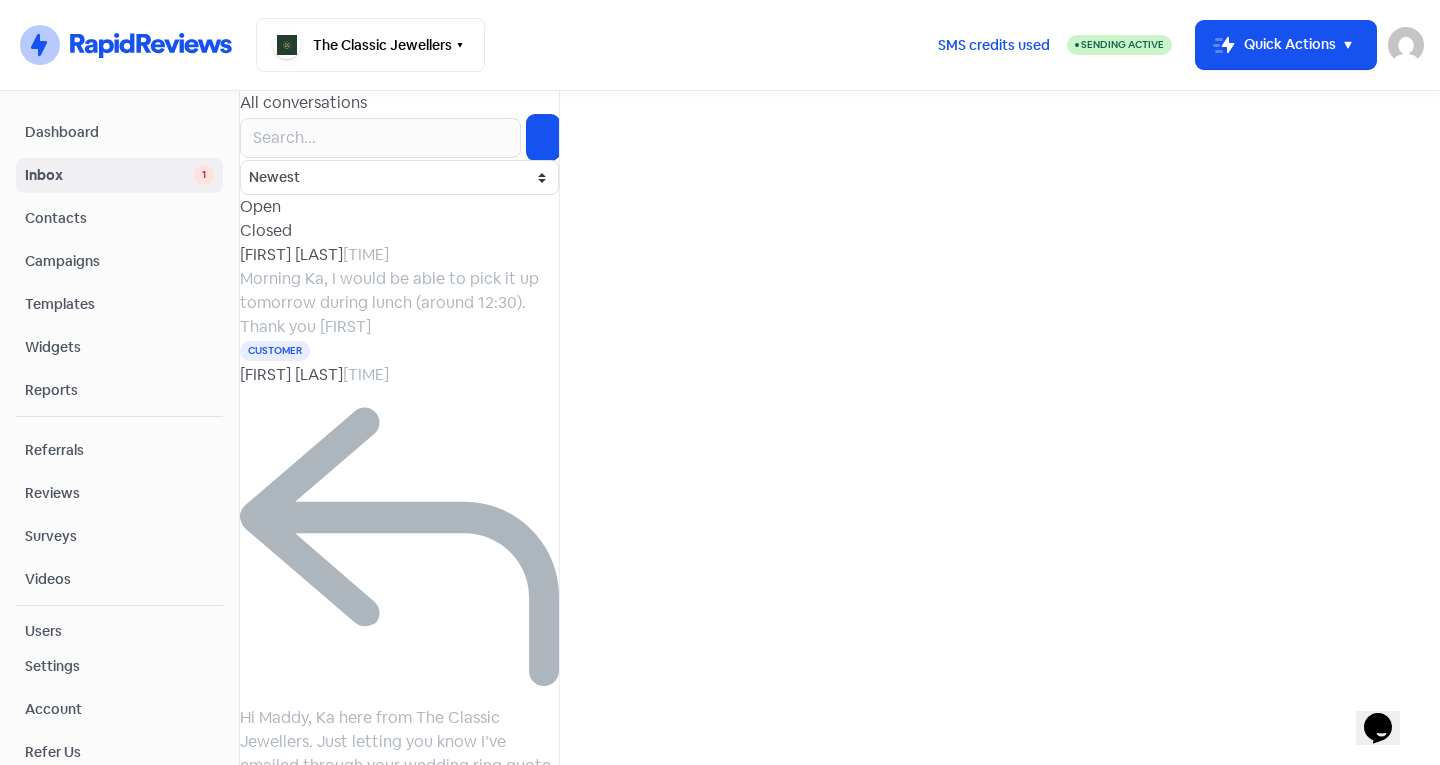 click at bounding box center (400, 85826) 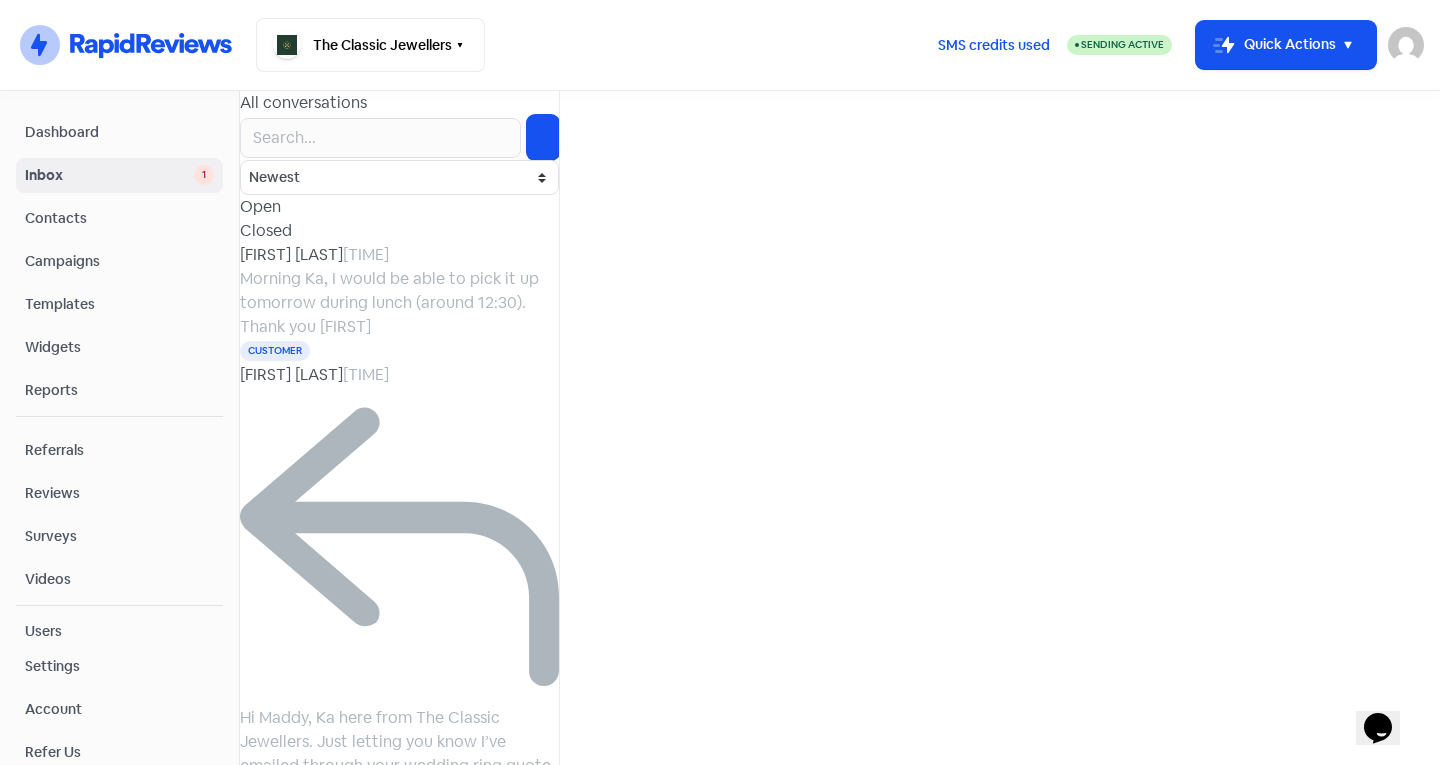 type on "[PERSON]" 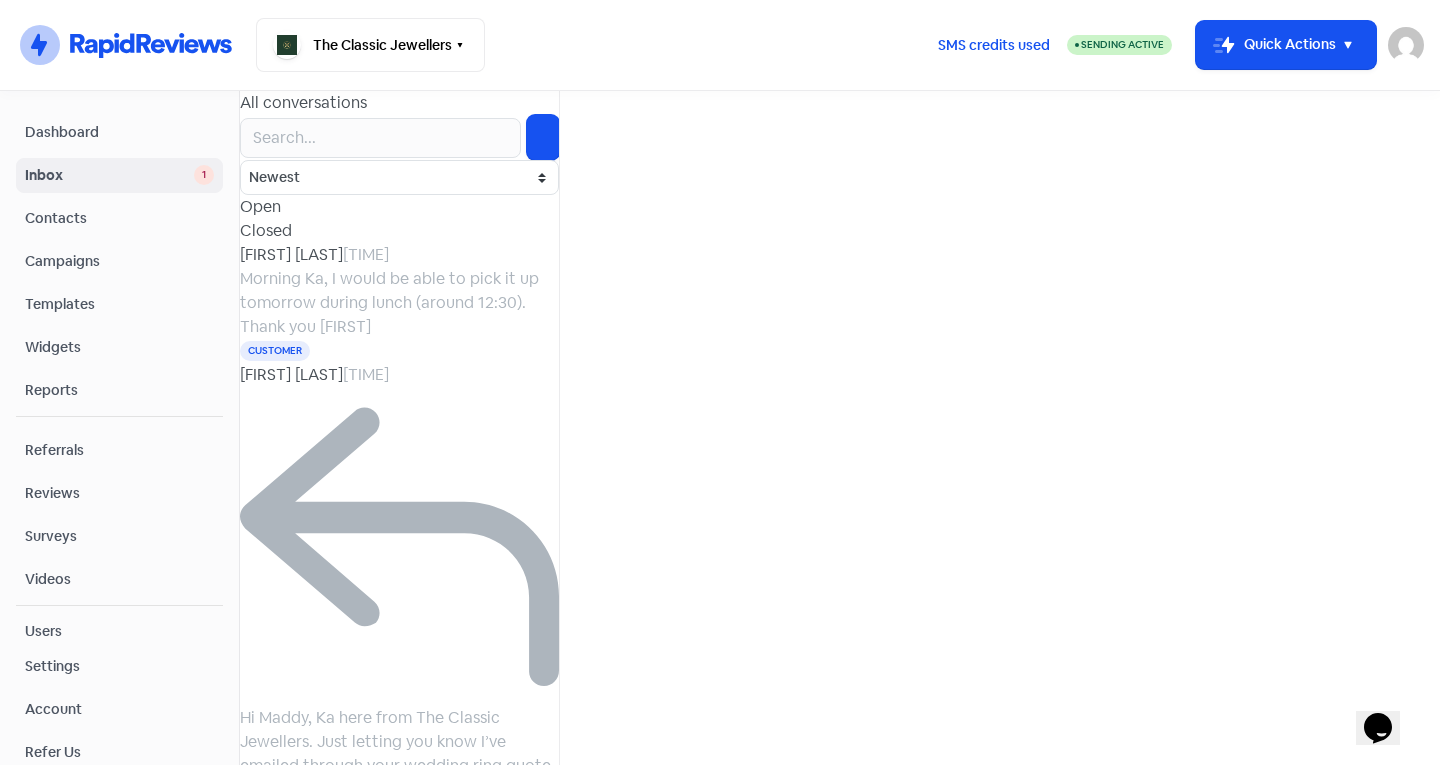 drag, startPoint x: 764, startPoint y: 667, endPoint x: 590, endPoint y: 643, distance: 175.64737 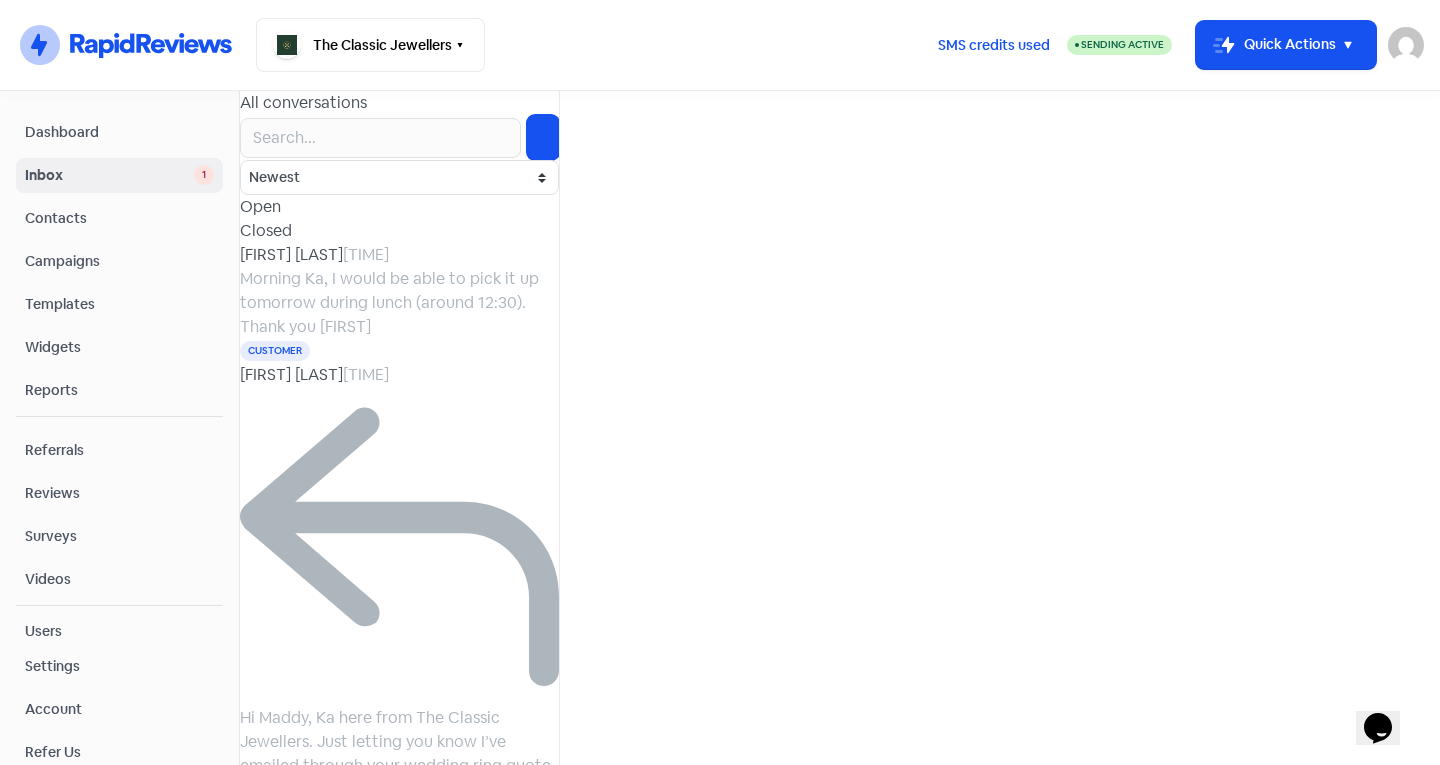 drag, startPoint x: 1174, startPoint y: 669, endPoint x: 1036, endPoint y: 683, distance: 138.70833 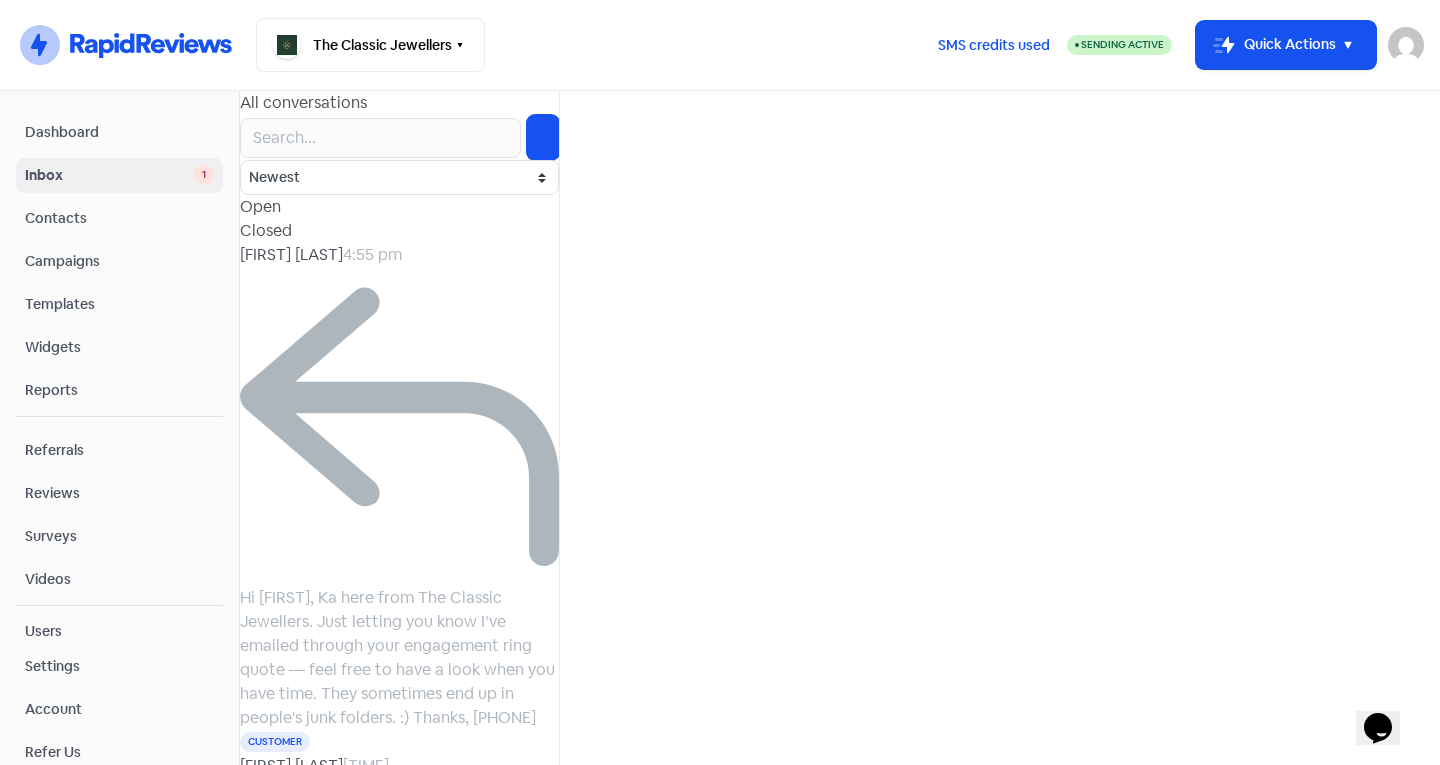 click on "[FIRST] [LAST]" at bounding box center [291, 254] 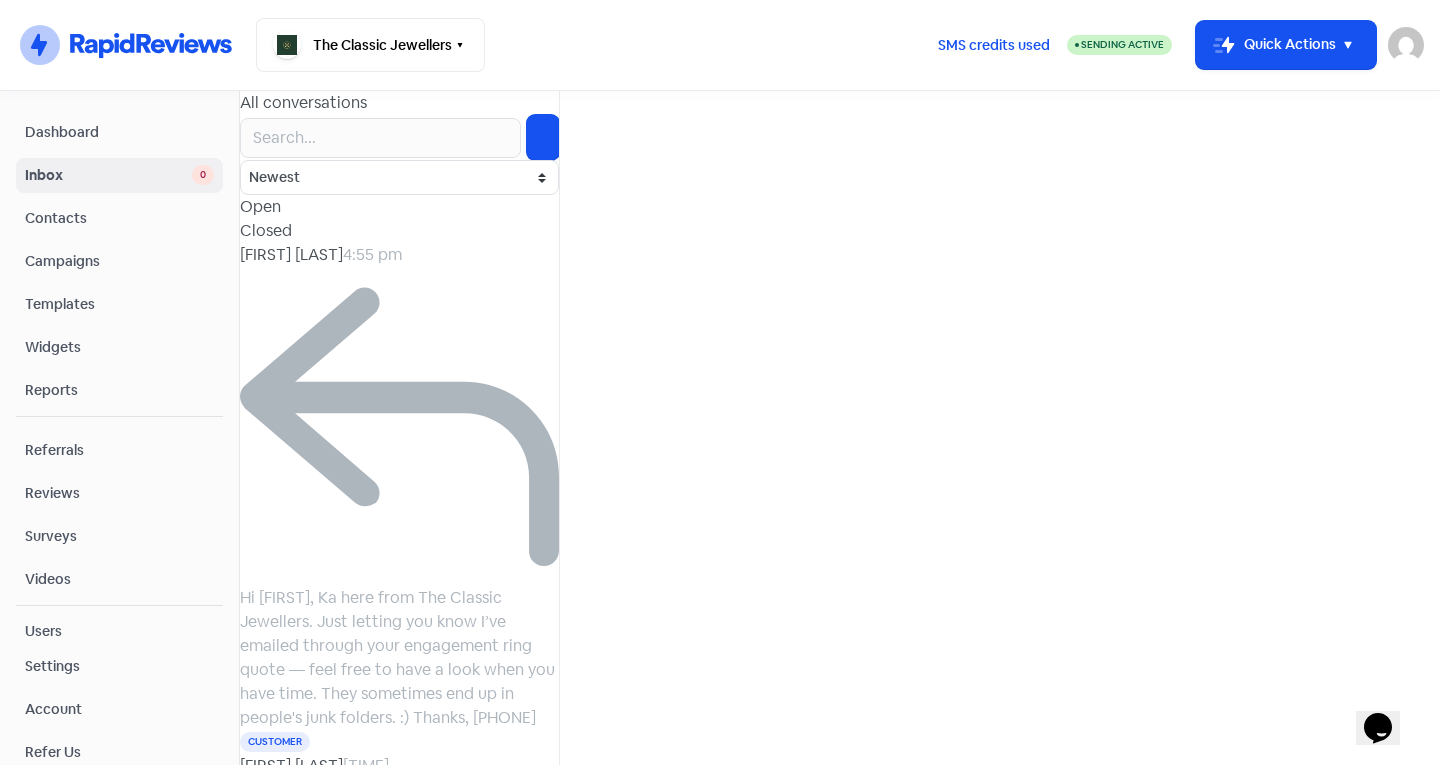 scroll, scrollTop: 1, scrollLeft: 0, axis: vertical 